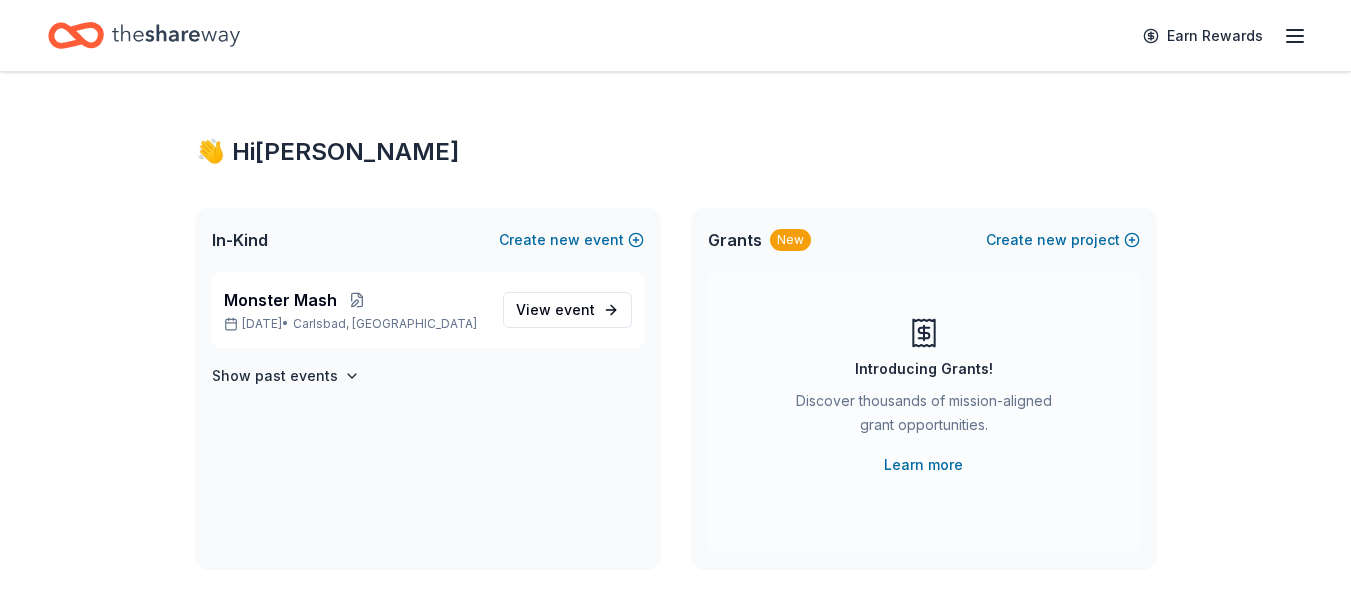 scroll, scrollTop: 0, scrollLeft: 0, axis: both 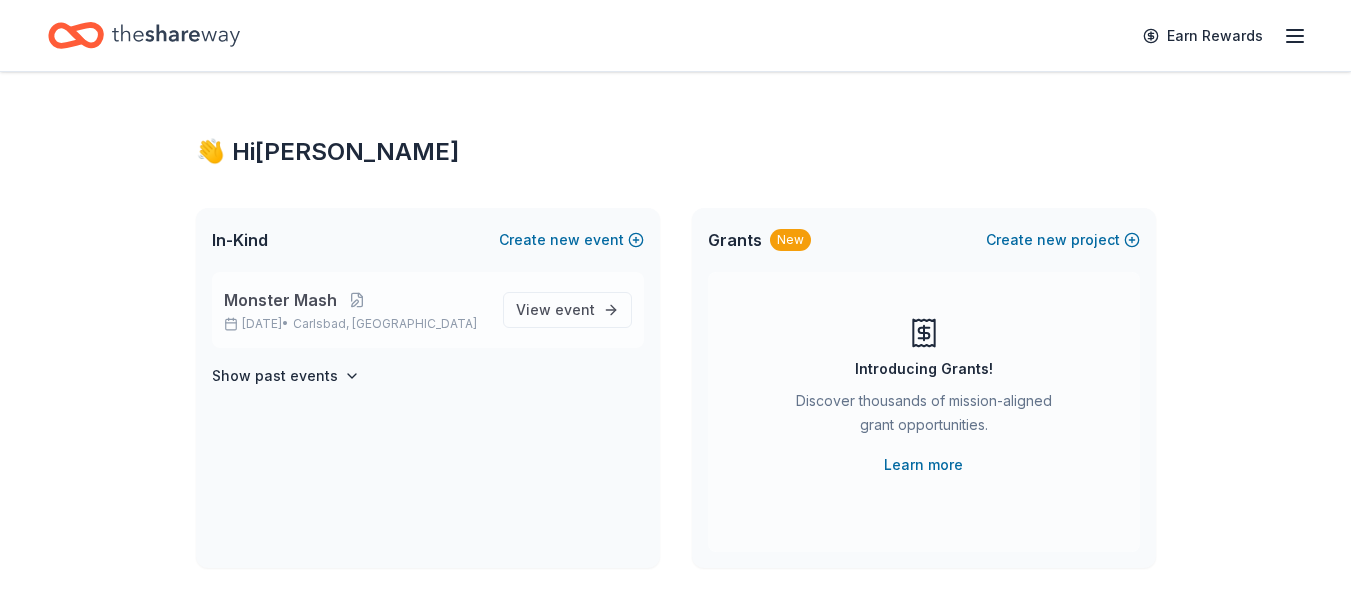 click on "Monster Mash" at bounding box center (280, 300) 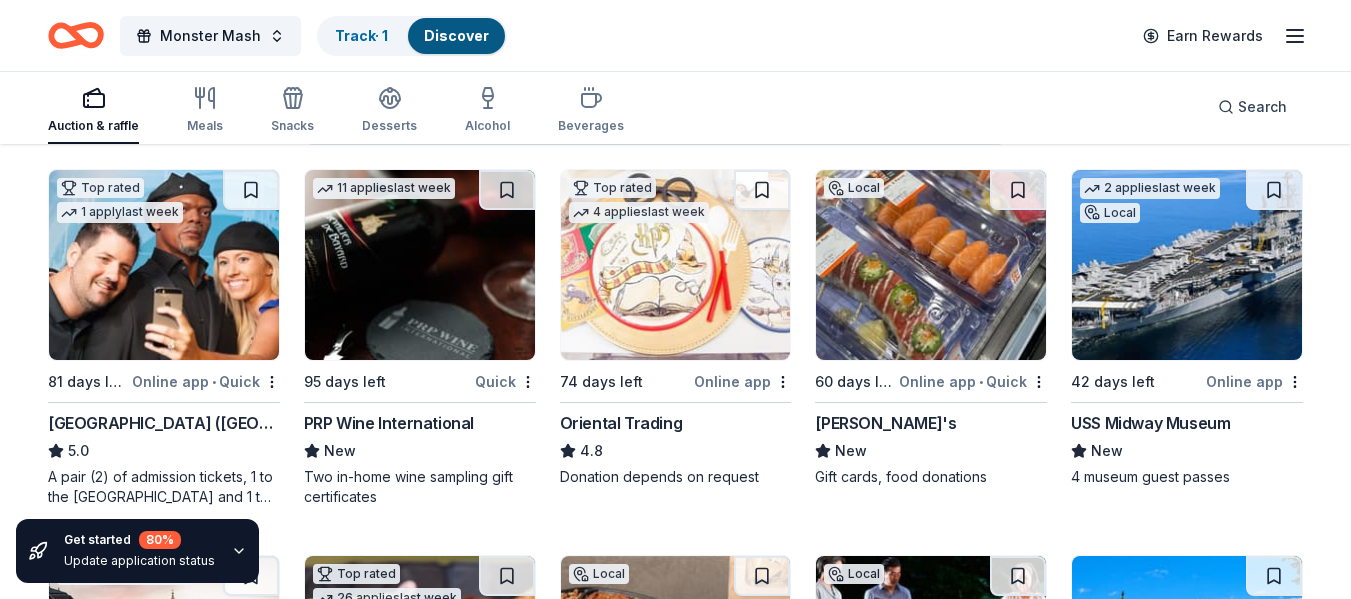 scroll, scrollTop: 200, scrollLeft: 0, axis: vertical 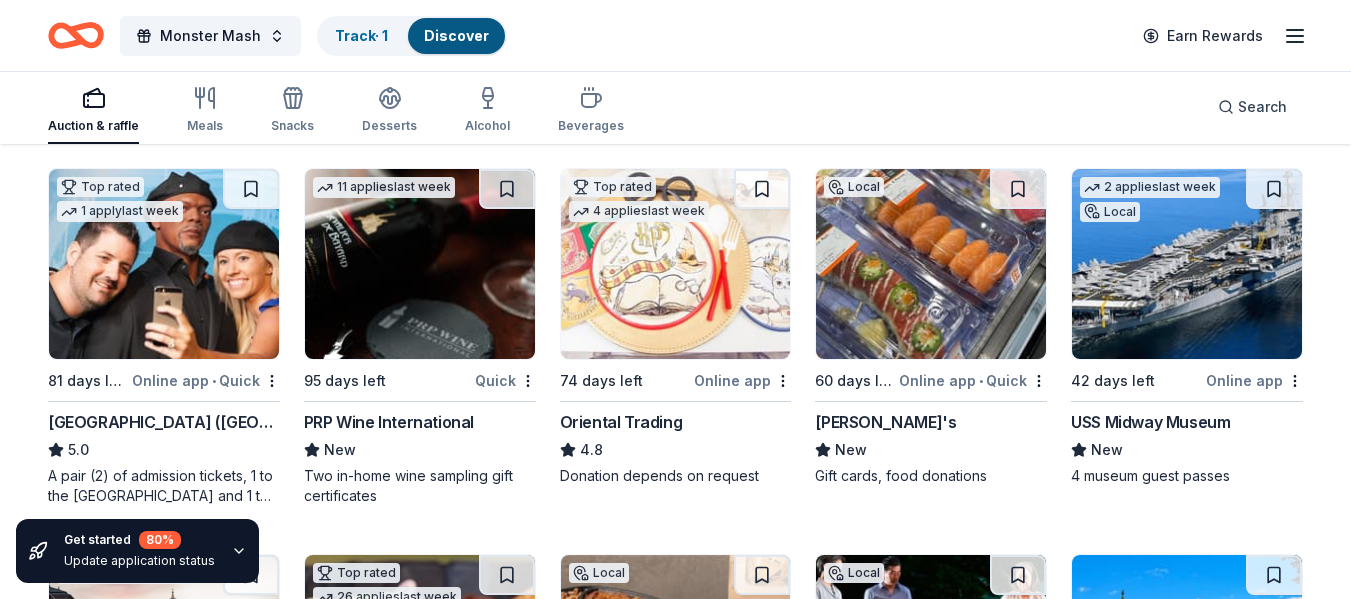 click at bounding box center [931, 264] 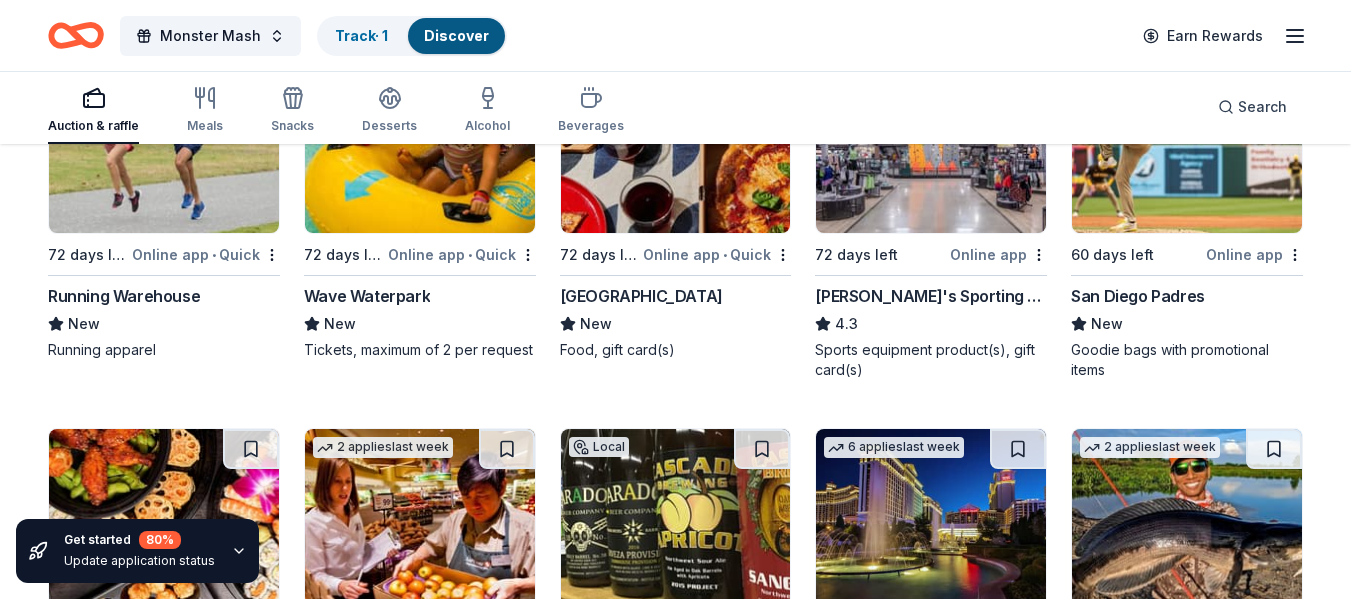 scroll, scrollTop: 8873, scrollLeft: 0, axis: vertical 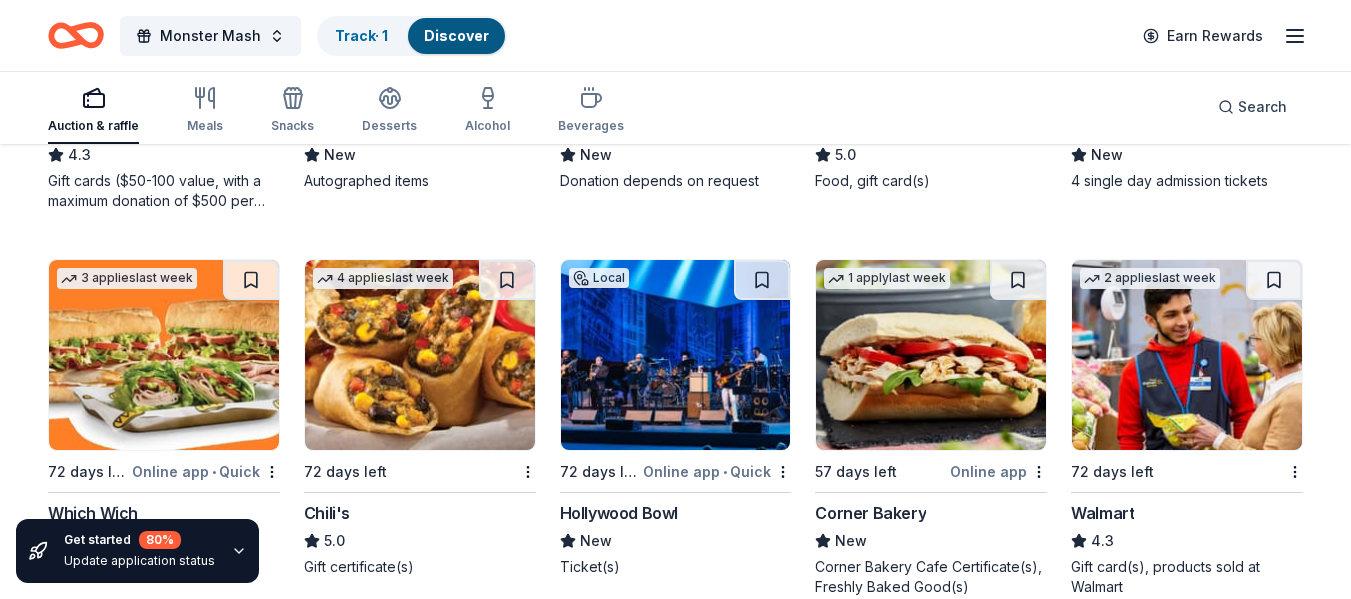 click at bounding box center (676, 355) 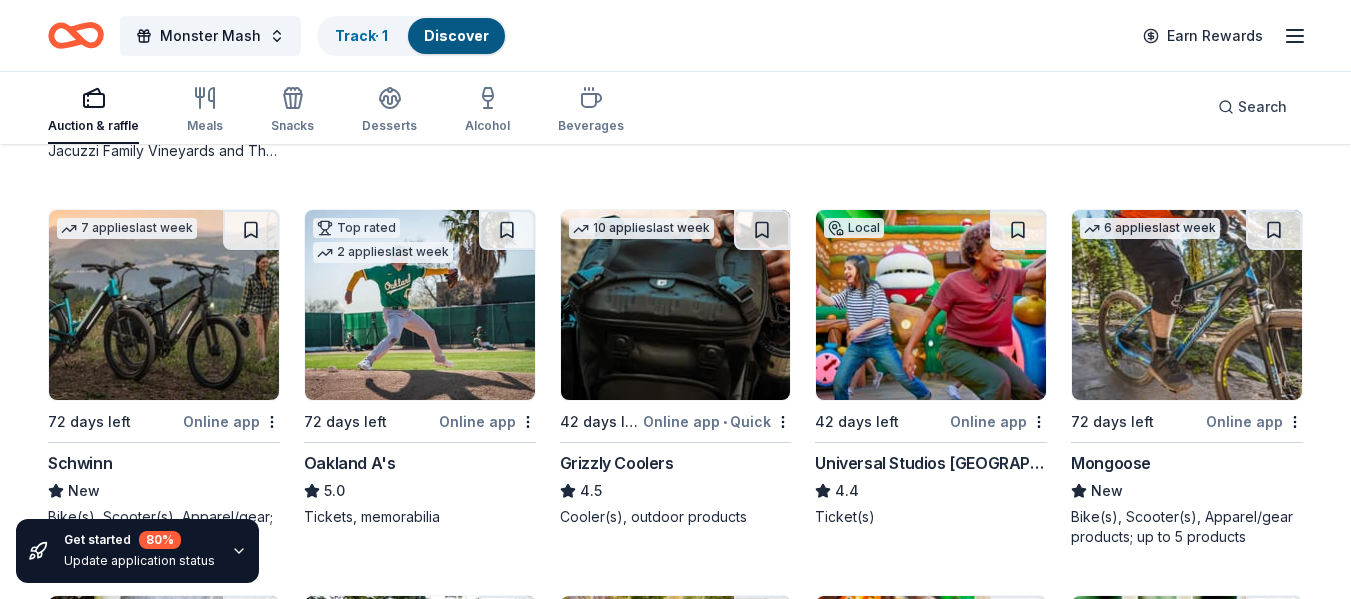 scroll, scrollTop: 15509, scrollLeft: 0, axis: vertical 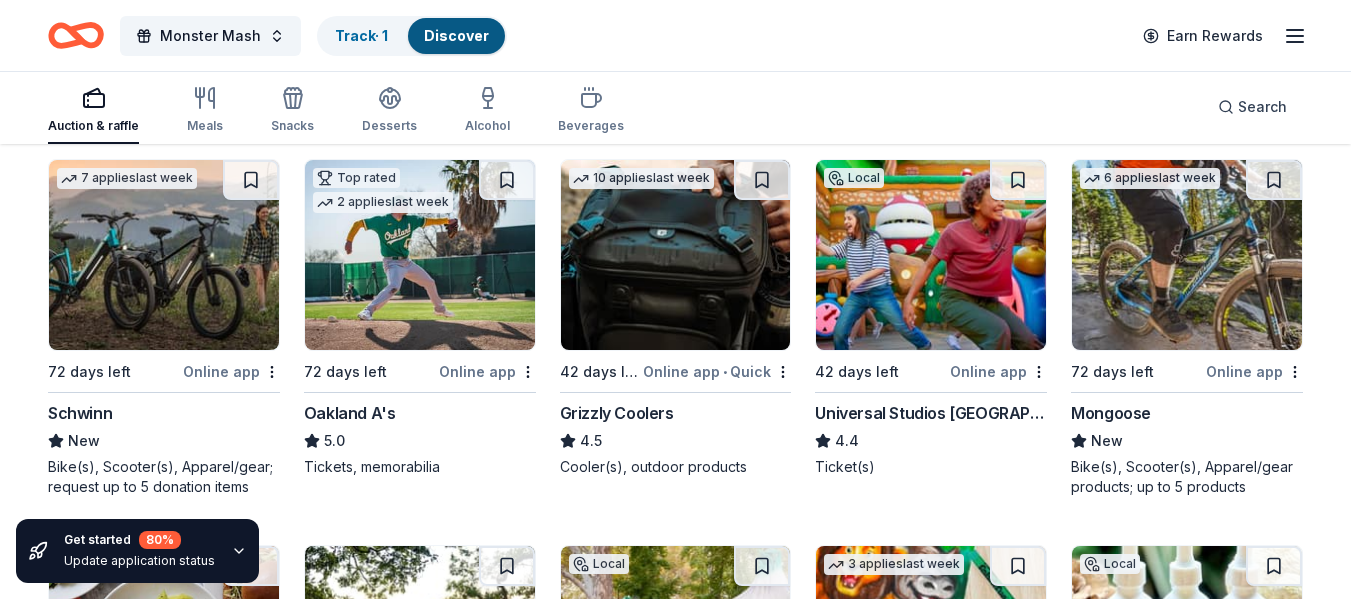 click at bounding box center [931, 255] 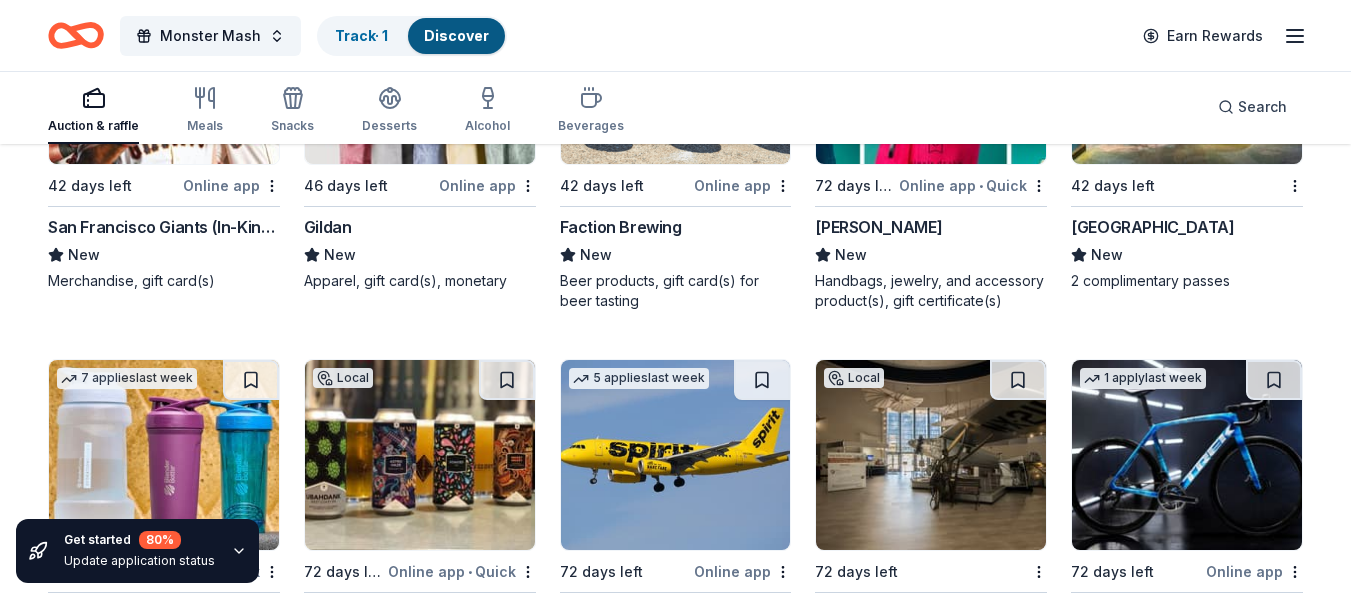 scroll, scrollTop: 17785, scrollLeft: 0, axis: vertical 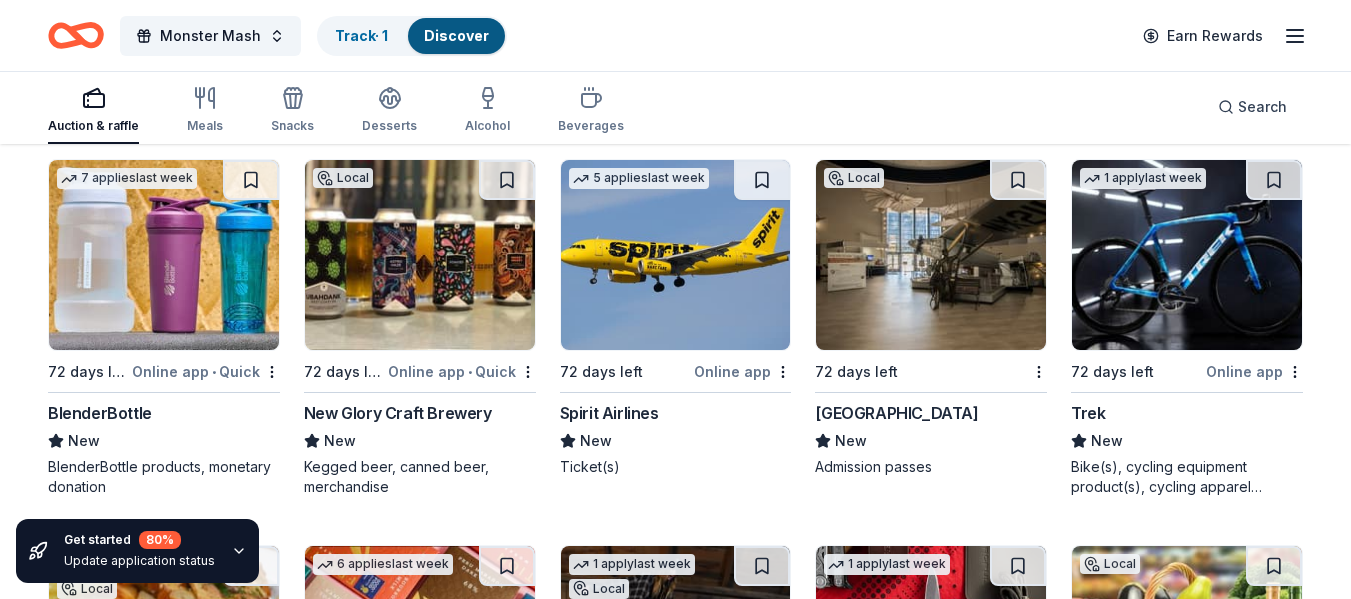 click at bounding box center (676, 255) 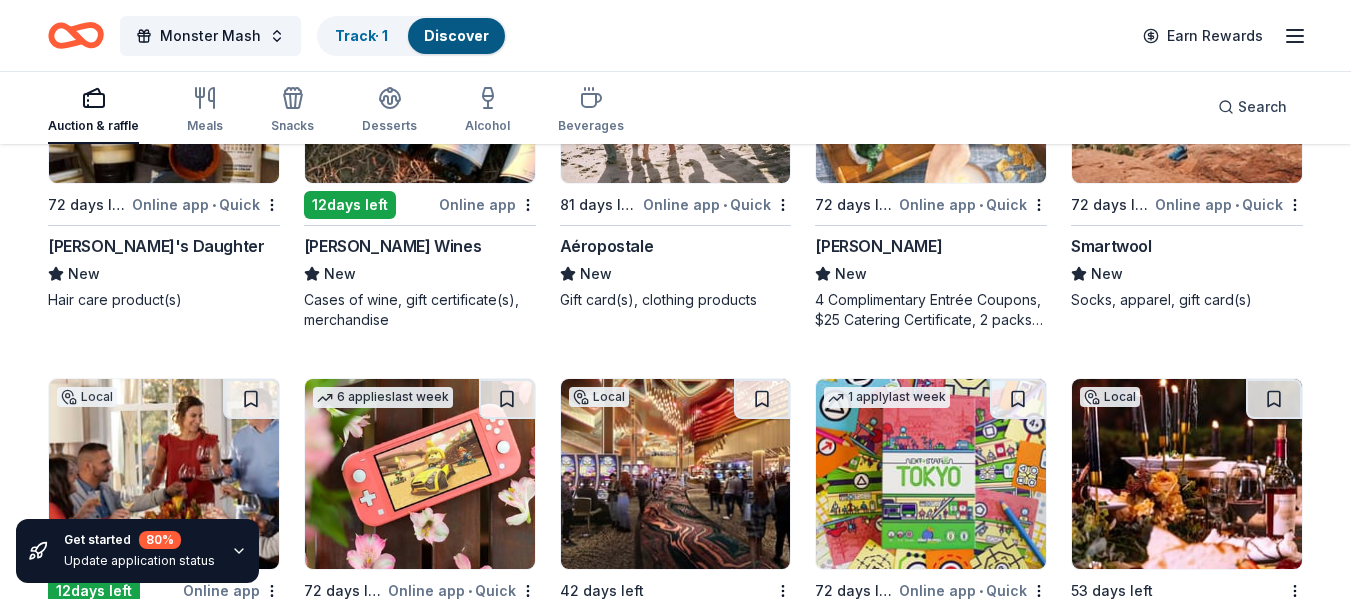 scroll, scrollTop: 21977, scrollLeft: 0, axis: vertical 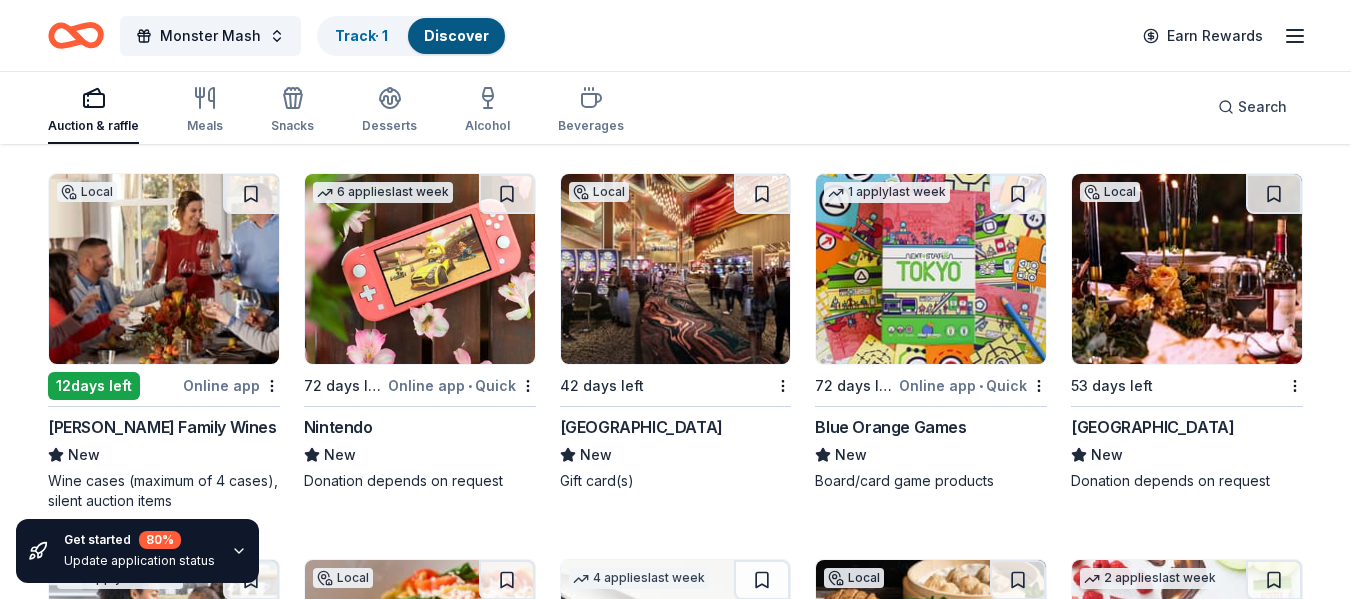 click at bounding box center [420, 269] 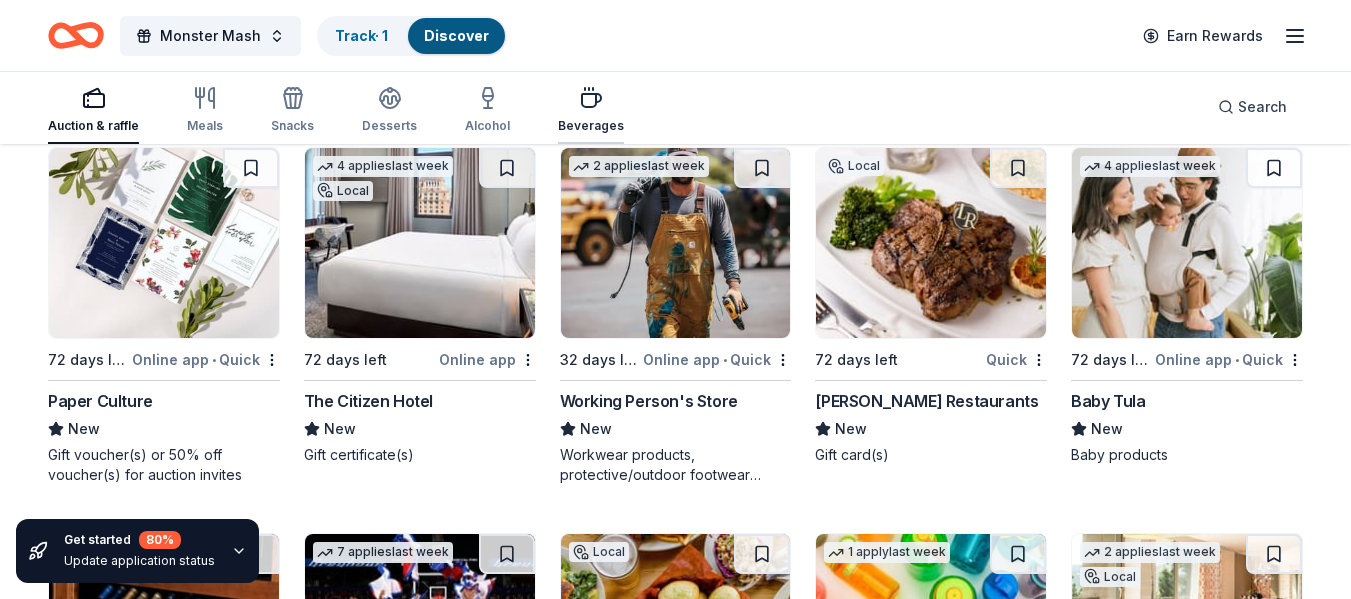 scroll, scrollTop: 19319, scrollLeft: 0, axis: vertical 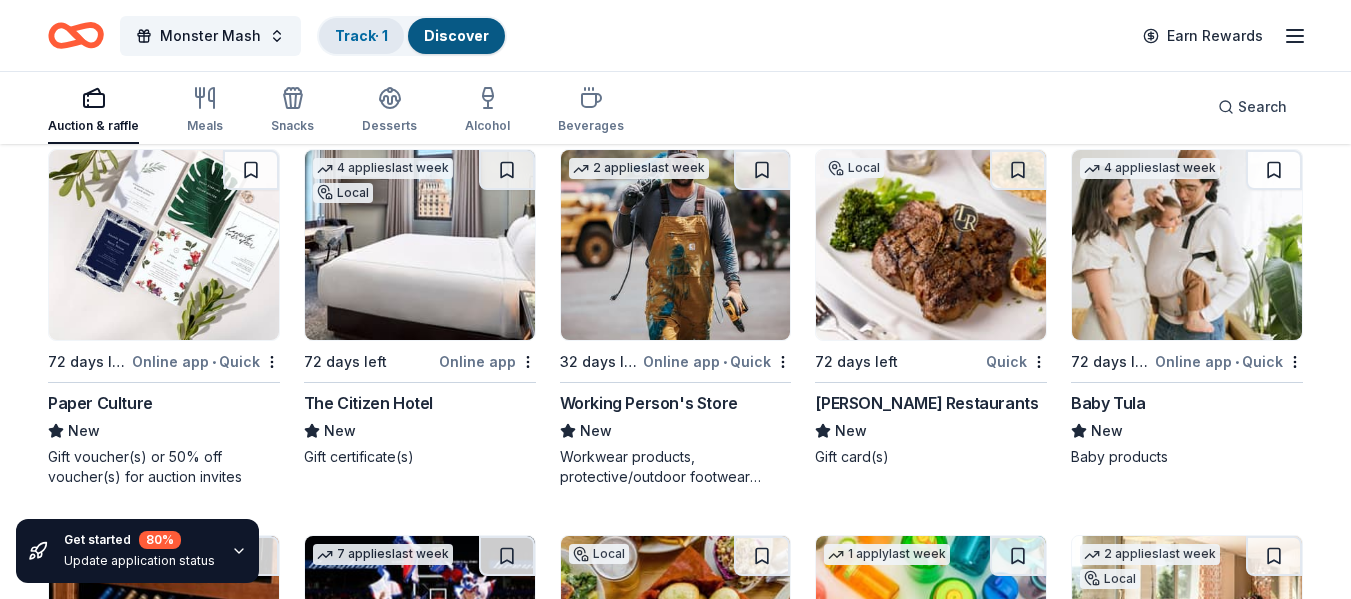 click on "Track  · 1" at bounding box center (361, 35) 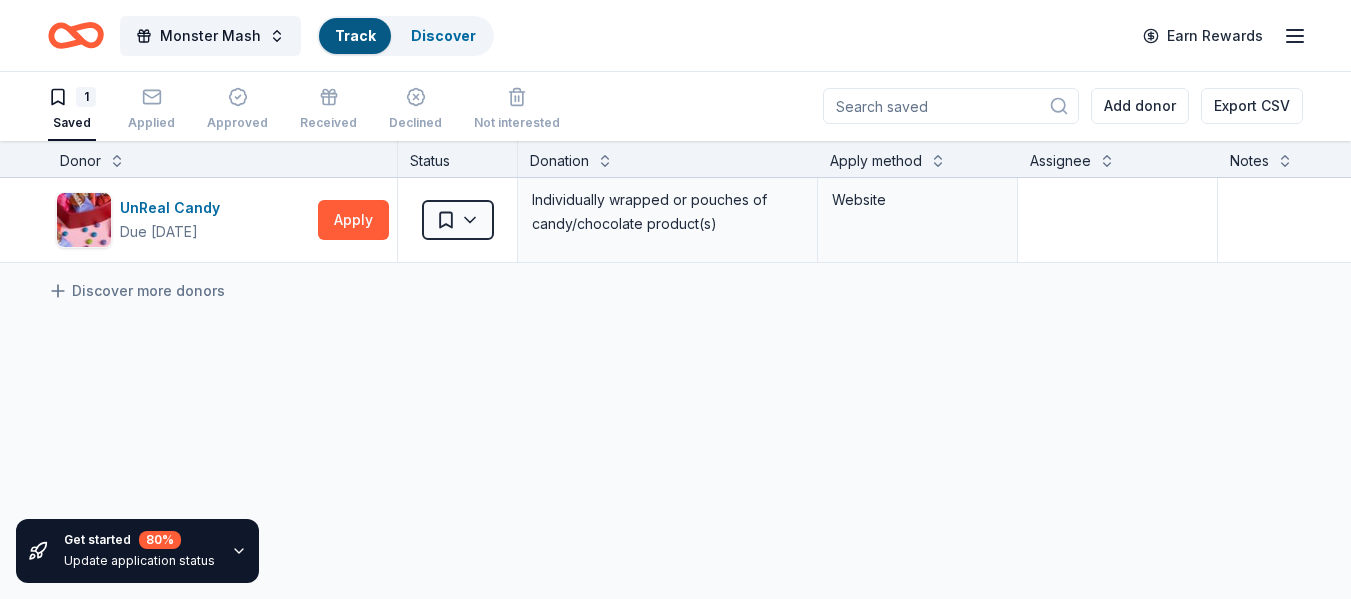 scroll, scrollTop: 1, scrollLeft: 0, axis: vertical 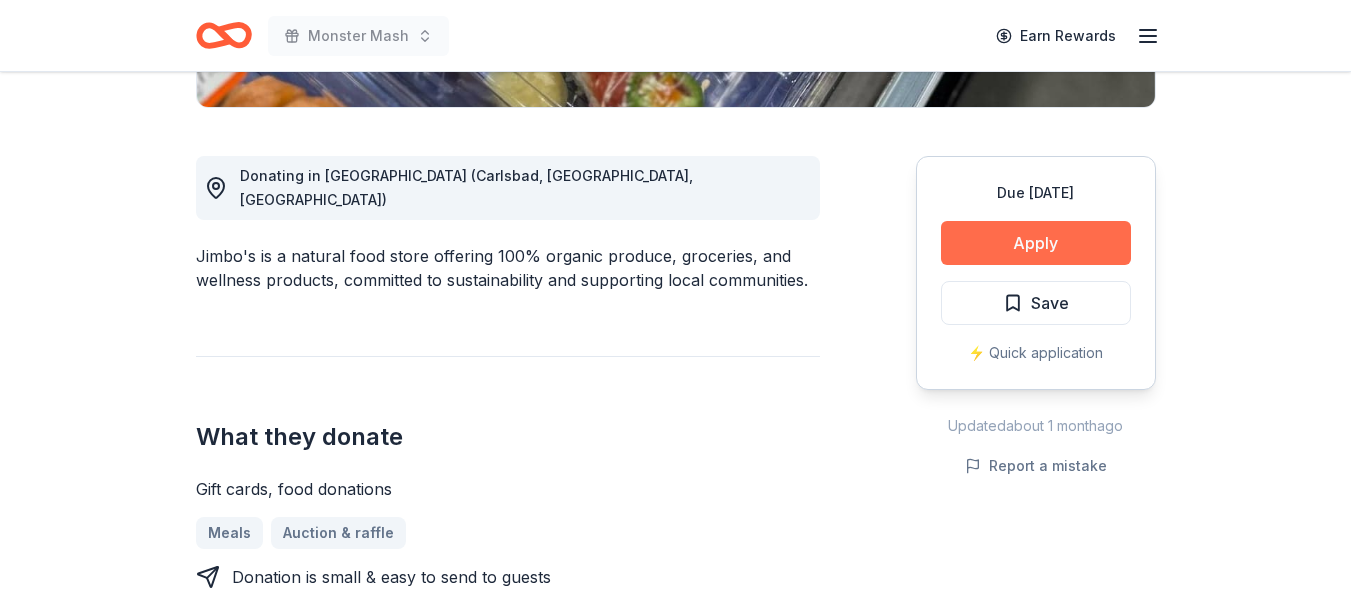 click on "Apply" at bounding box center (1036, 243) 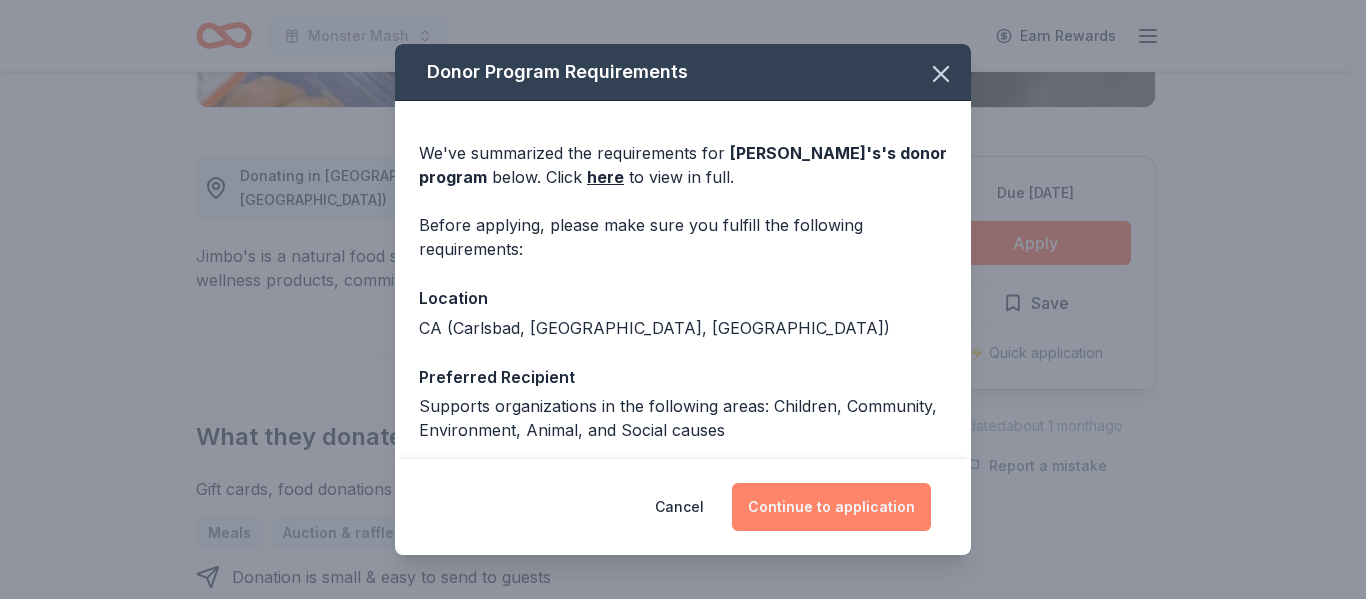click on "Continue to application" at bounding box center [831, 507] 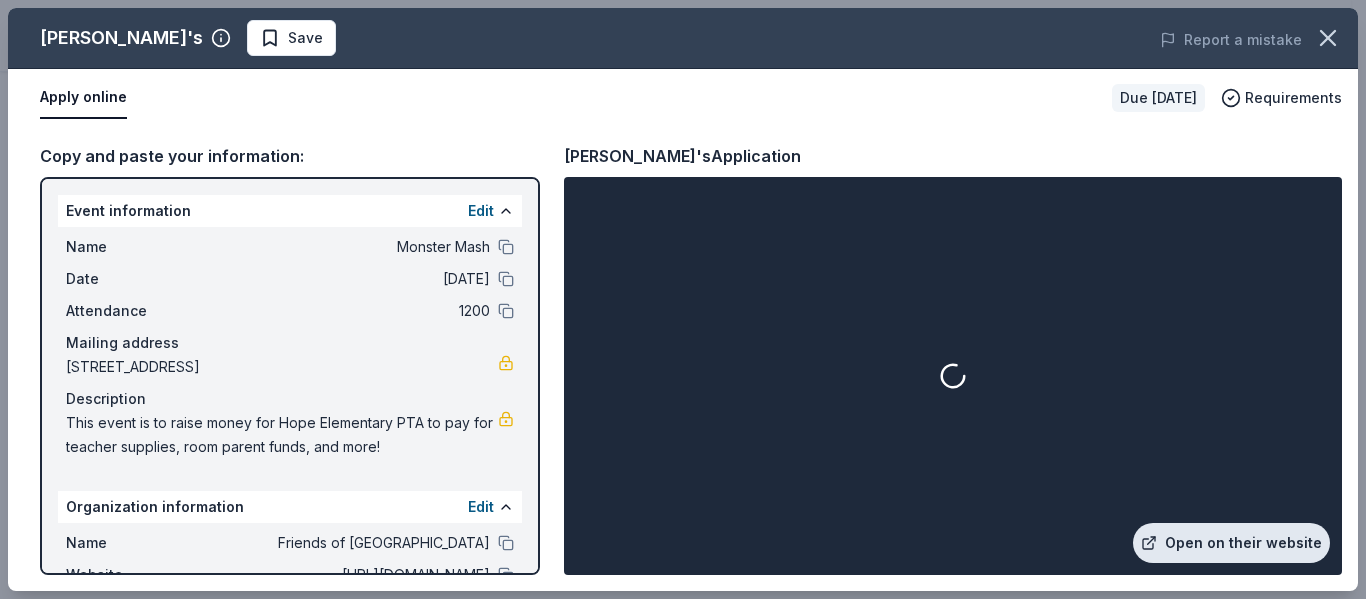 click on "Open on their website" at bounding box center (1231, 543) 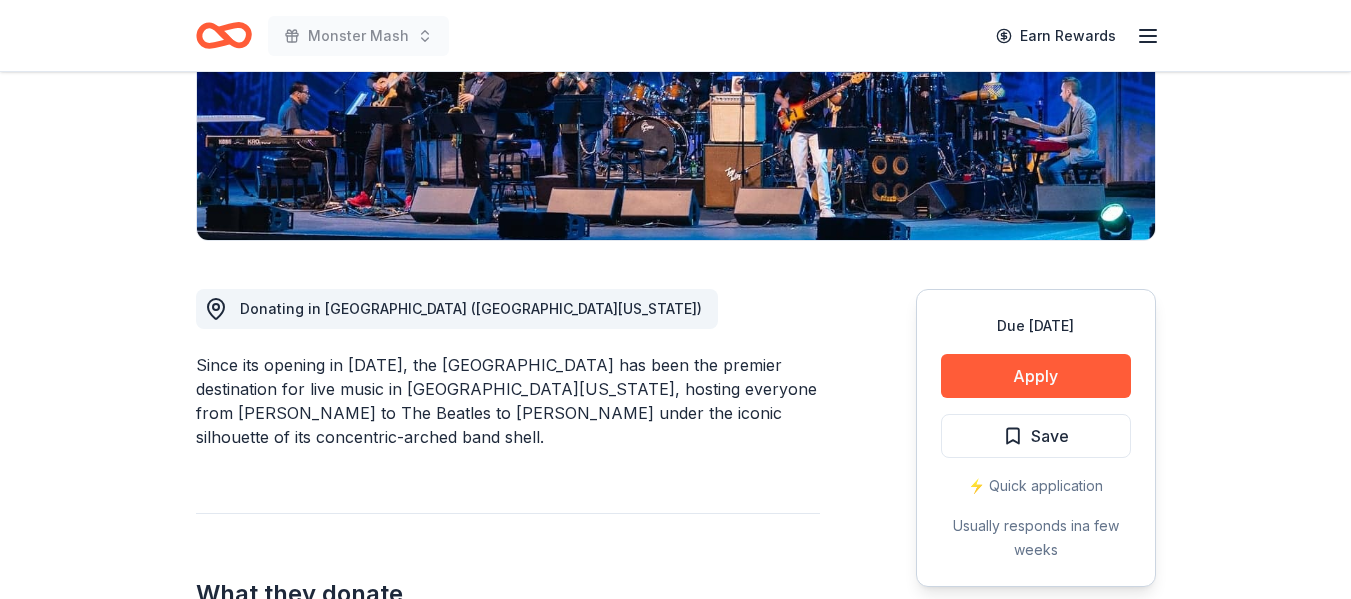scroll, scrollTop: 400, scrollLeft: 0, axis: vertical 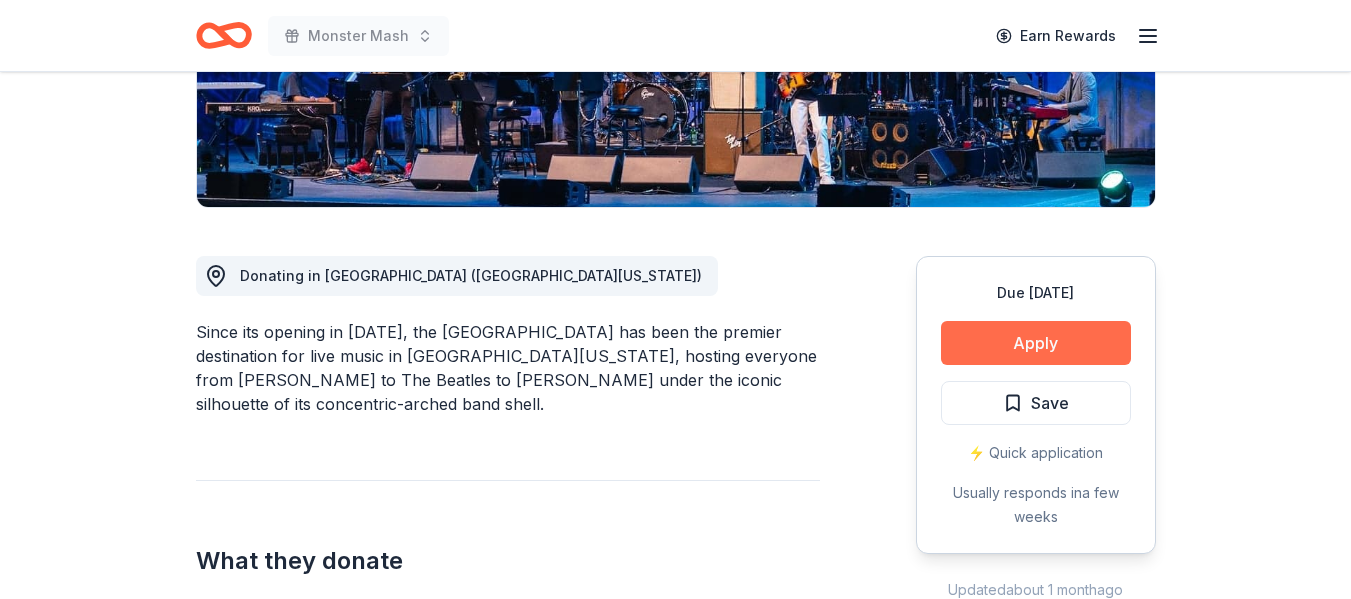 click on "Apply" at bounding box center (1036, 343) 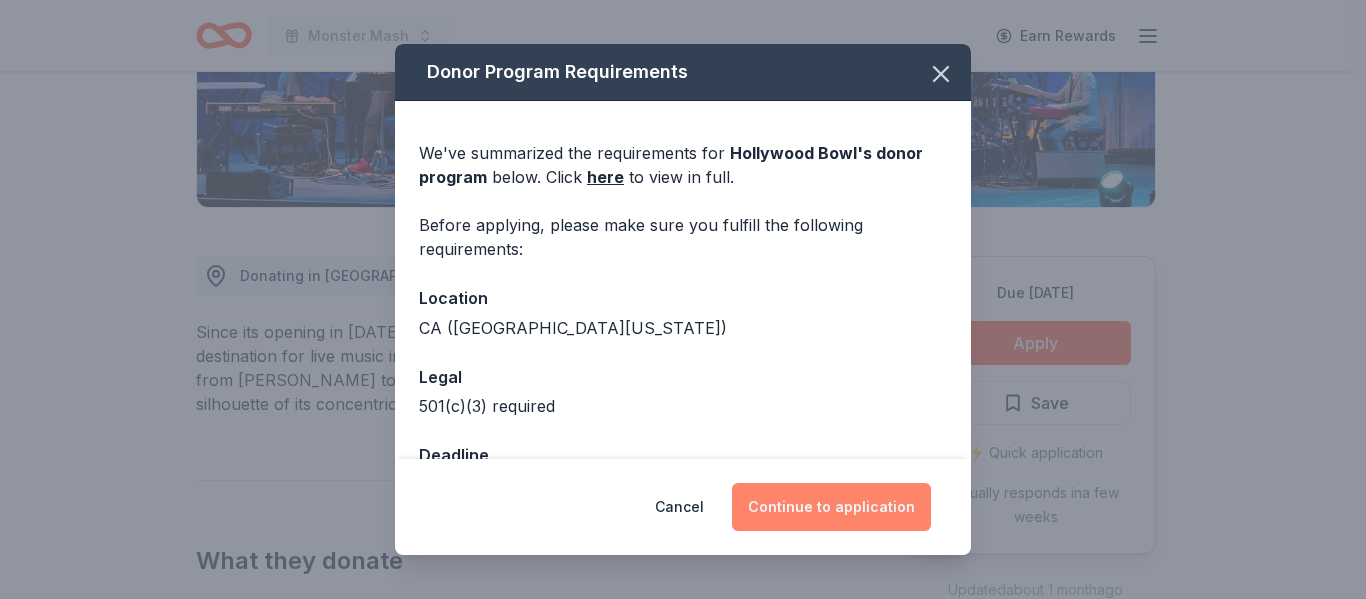 click on "Continue to application" at bounding box center (831, 507) 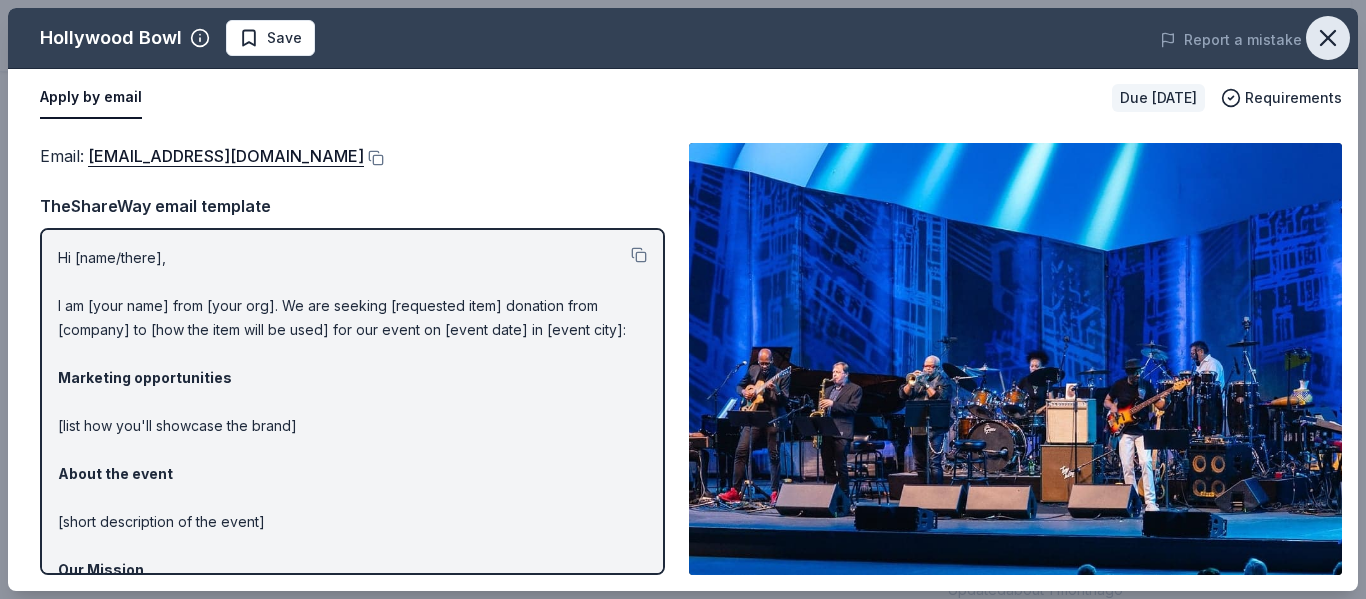 click 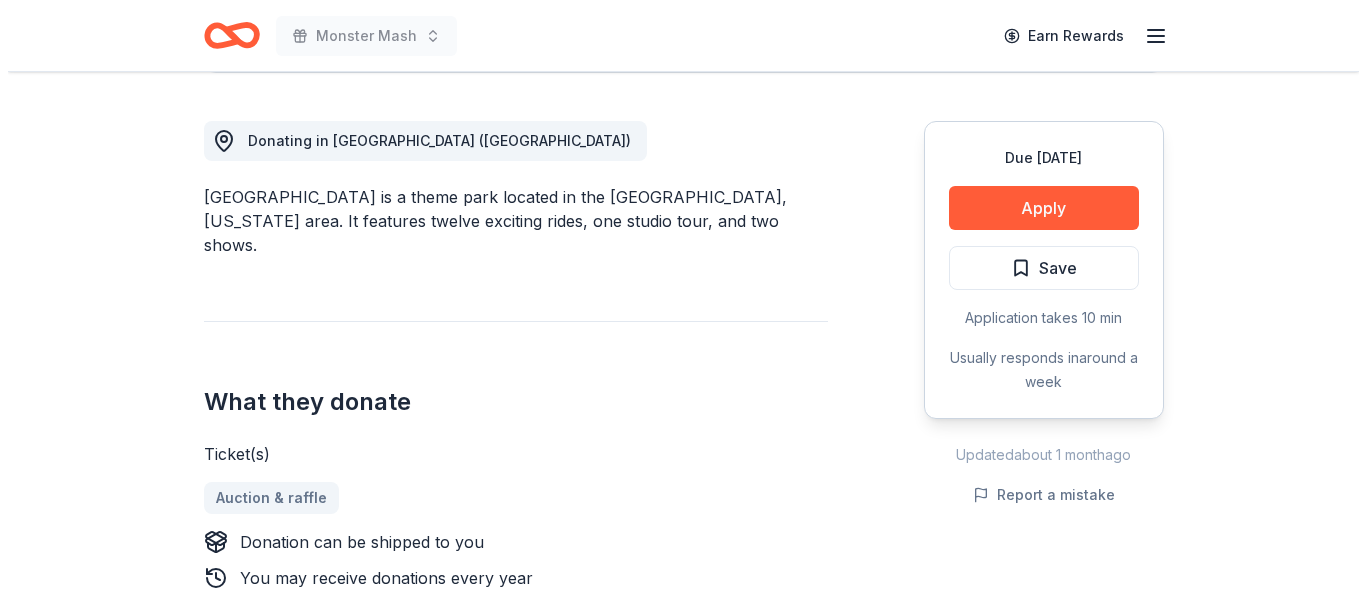 scroll, scrollTop: 500, scrollLeft: 0, axis: vertical 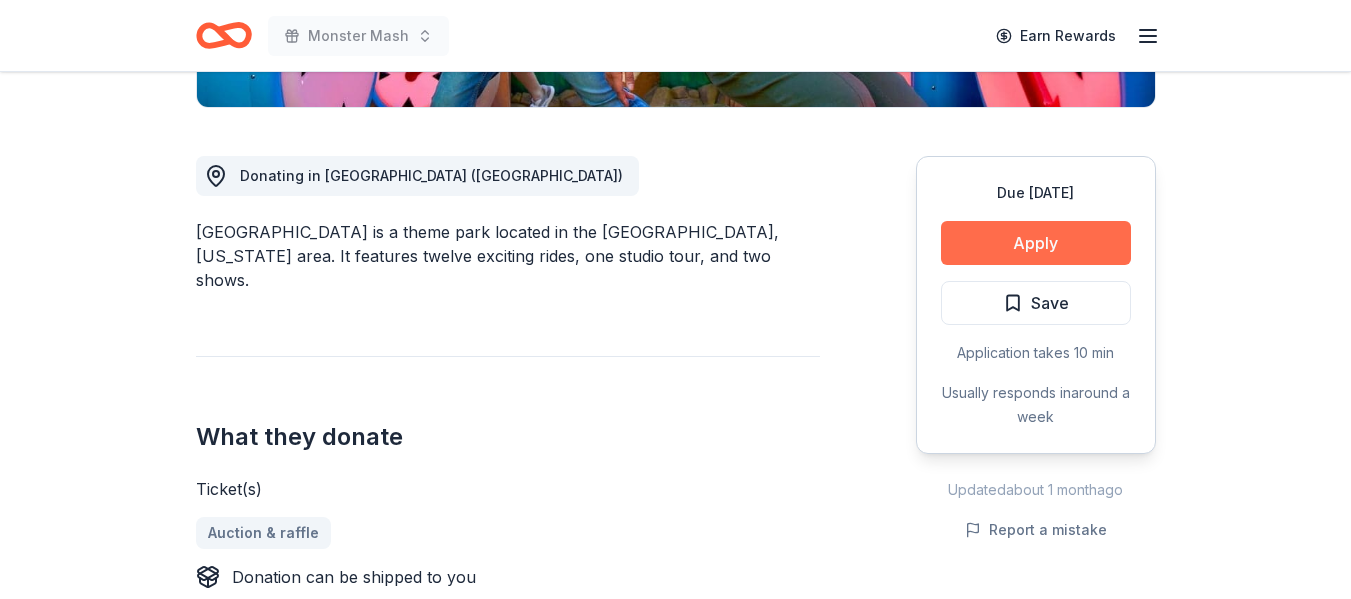 click on "Apply" at bounding box center (1036, 243) 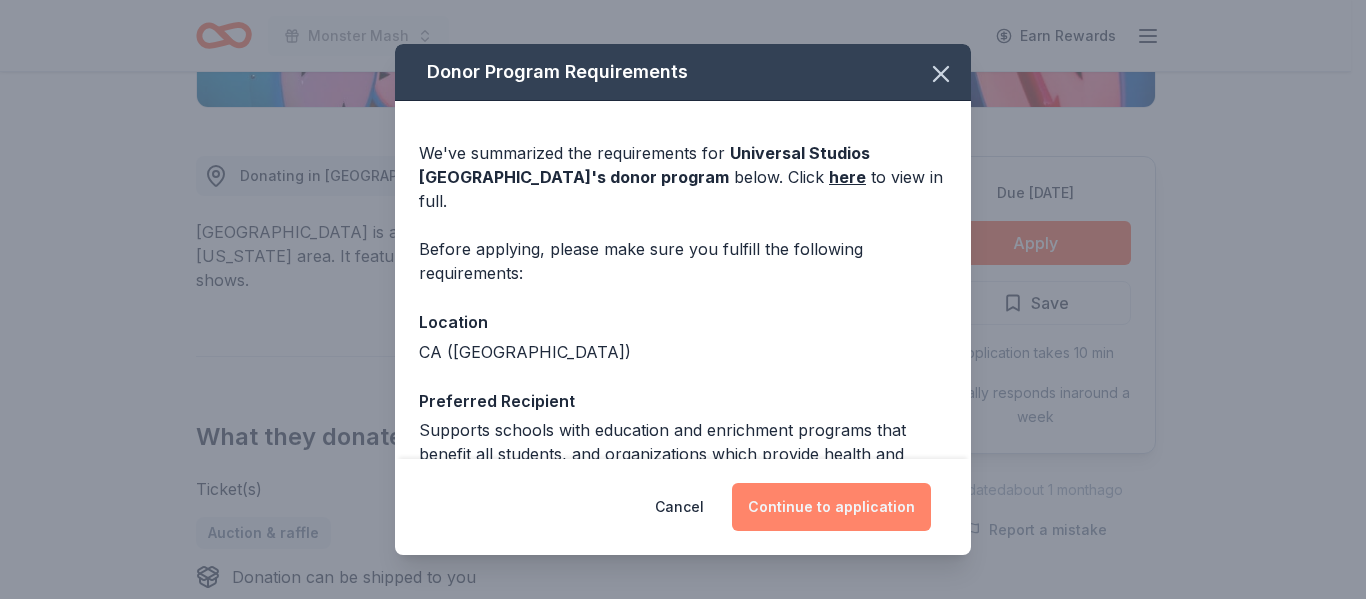 click on "Continue to application" at bounding box center [831, 507] 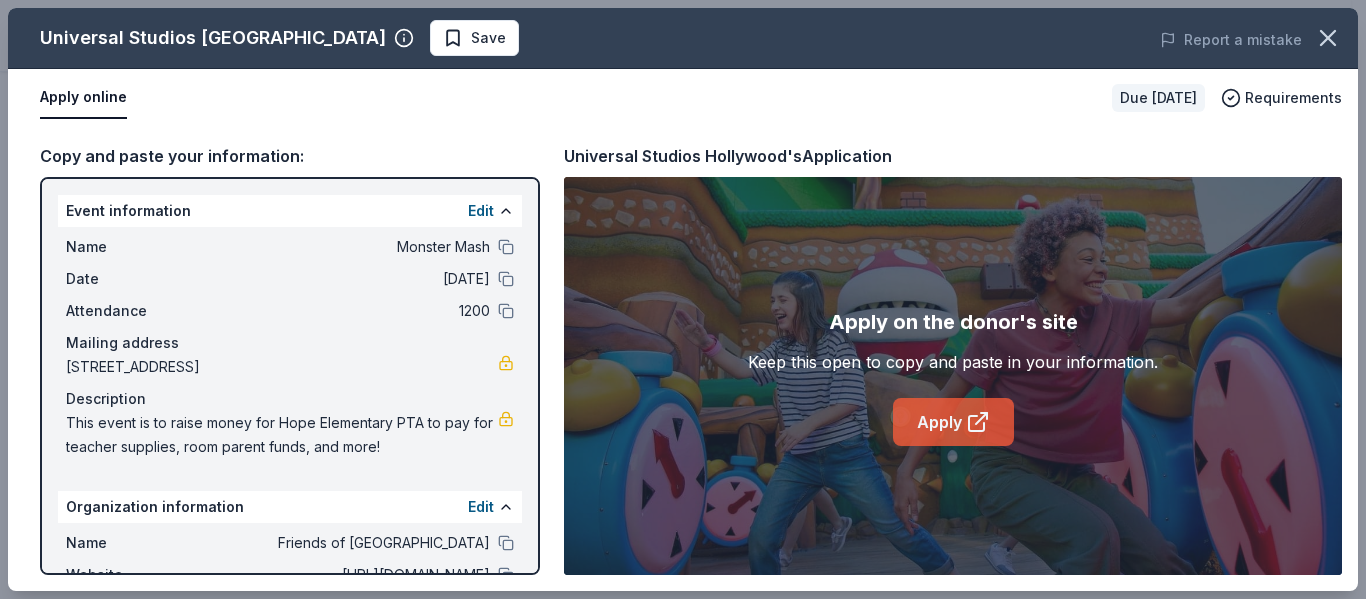 click on "Apply" at bounding box center [953, 422] 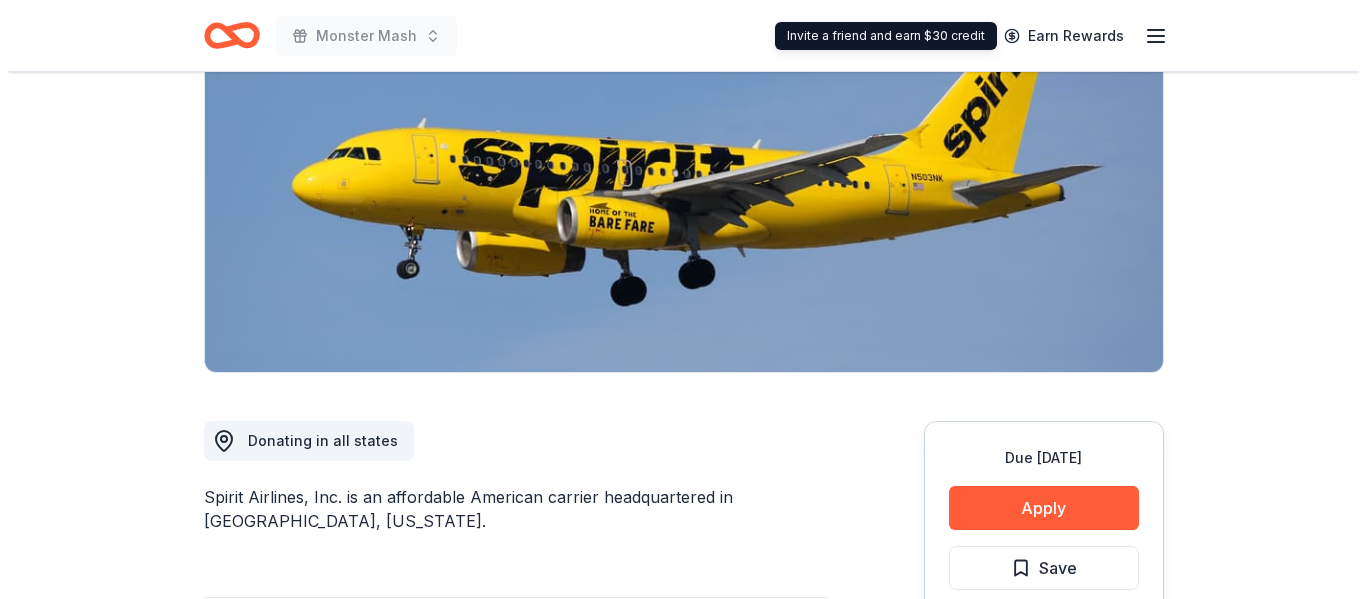 scroll, scrollTop: 500, scrollLeft: 0, axis: vertical 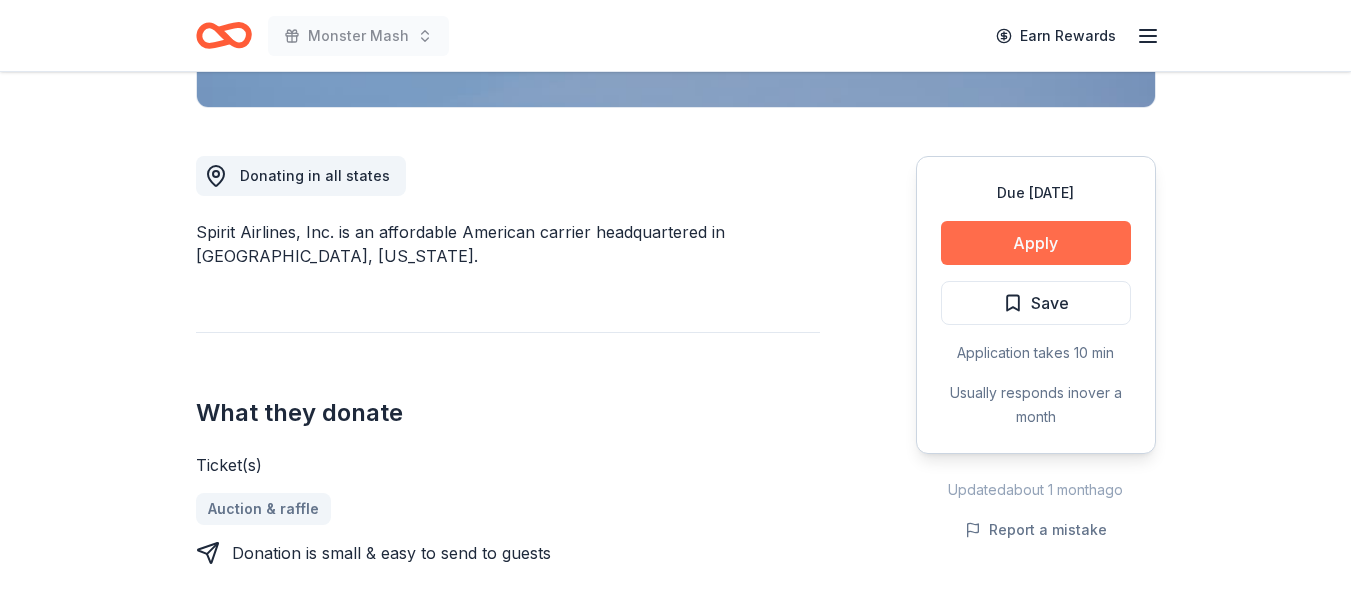 click on "Apply" at bounding box center (1036, 243) 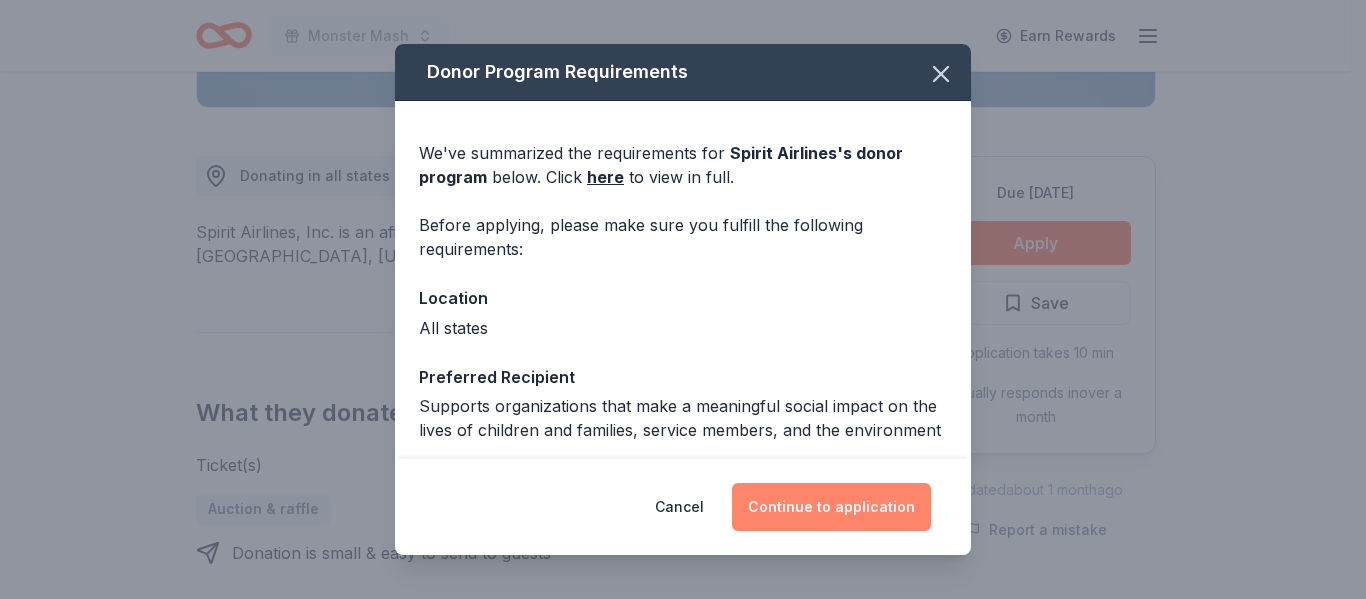 click on "Continue to application" at bounding box center (831, 507) 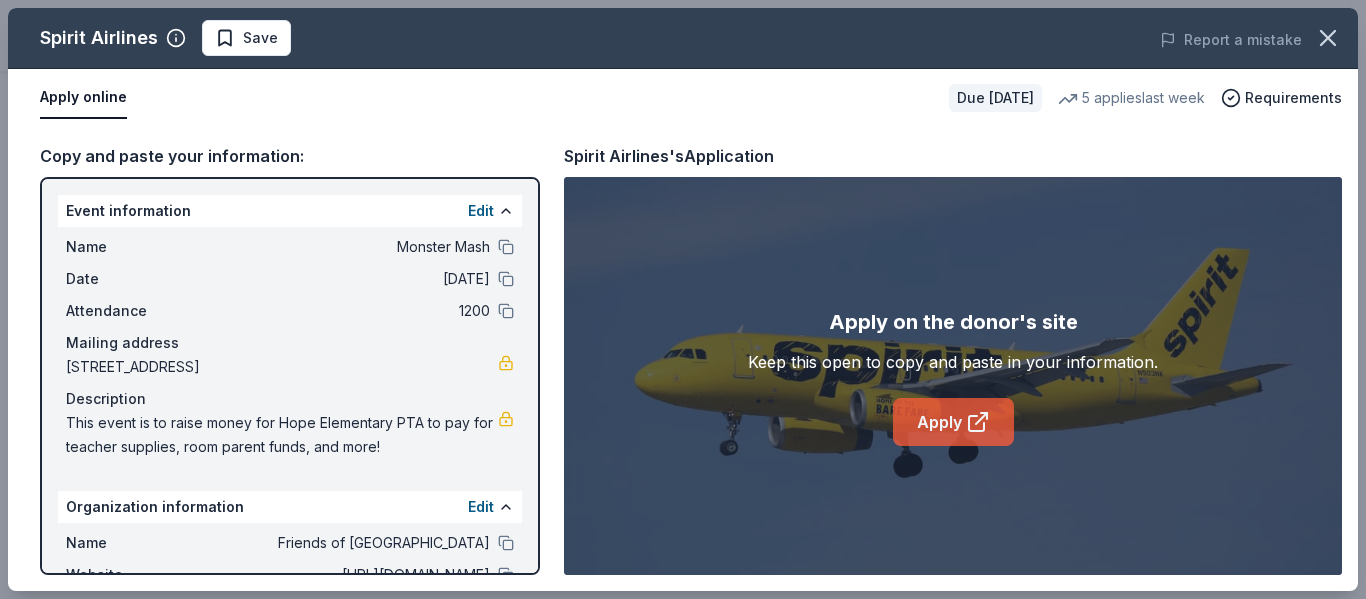 click on "Apply" at bounding box center [953, 422] 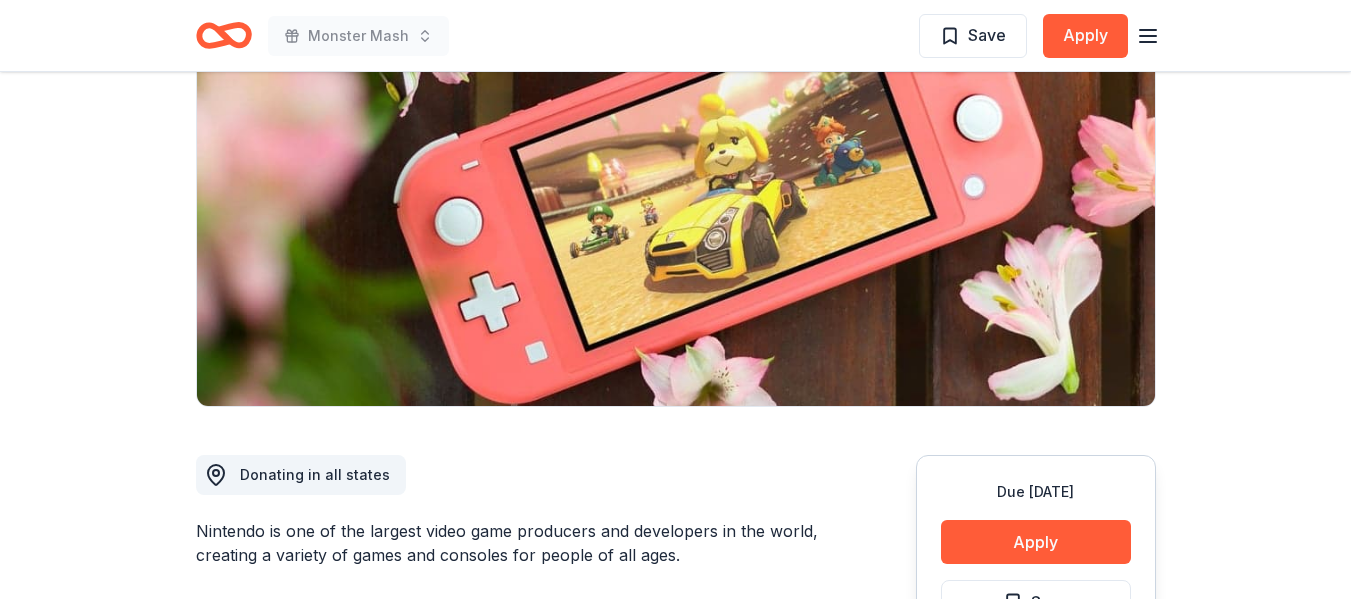 scroll, scrollTop: 400, scrollLeft: 0, axis: vertical 